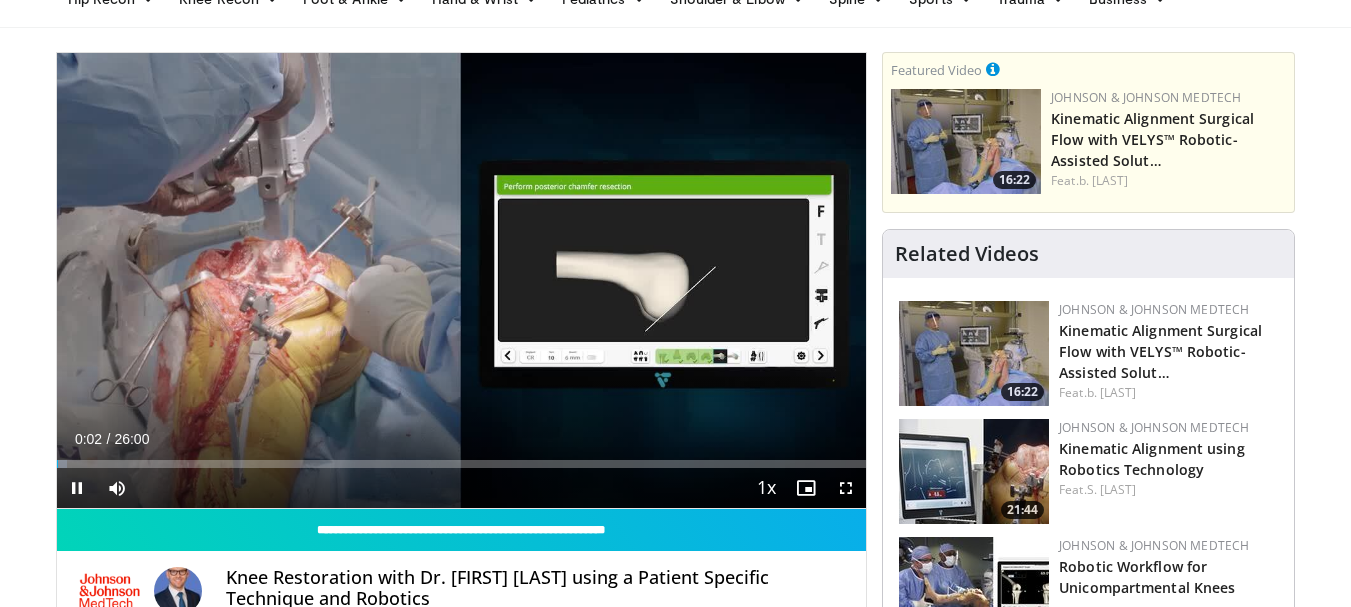 scroll, scrollTop: 103, scrollLeft: 0, axis: vertical 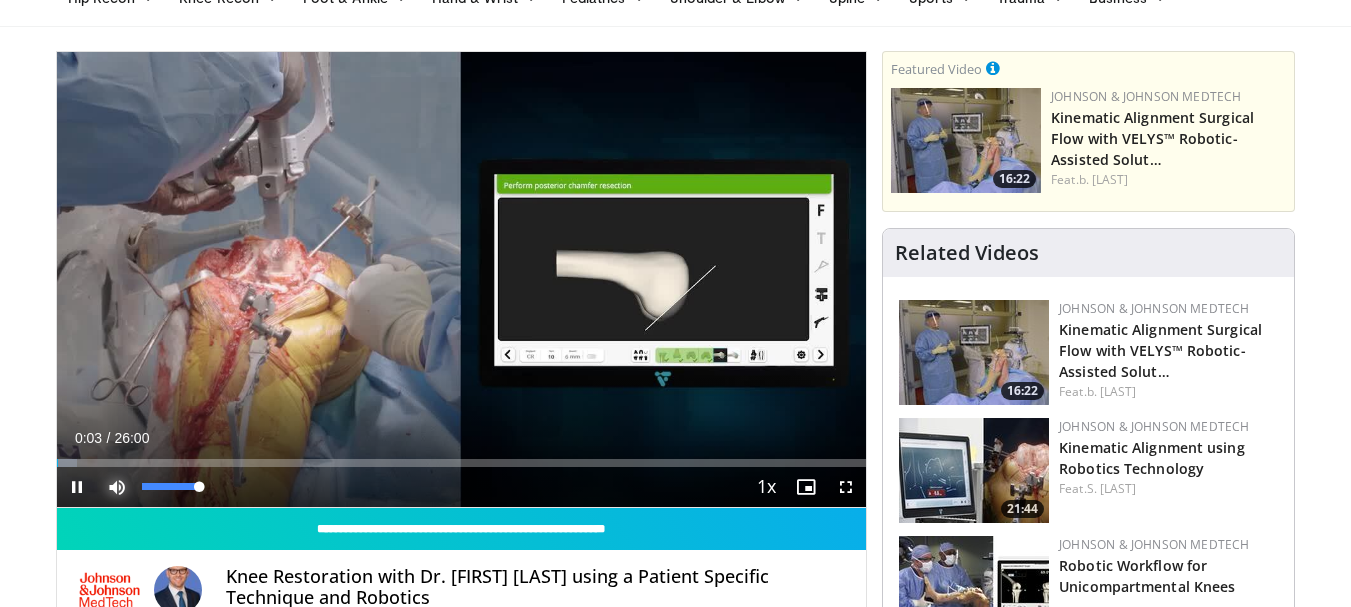 click at bounding box center [117, 487] 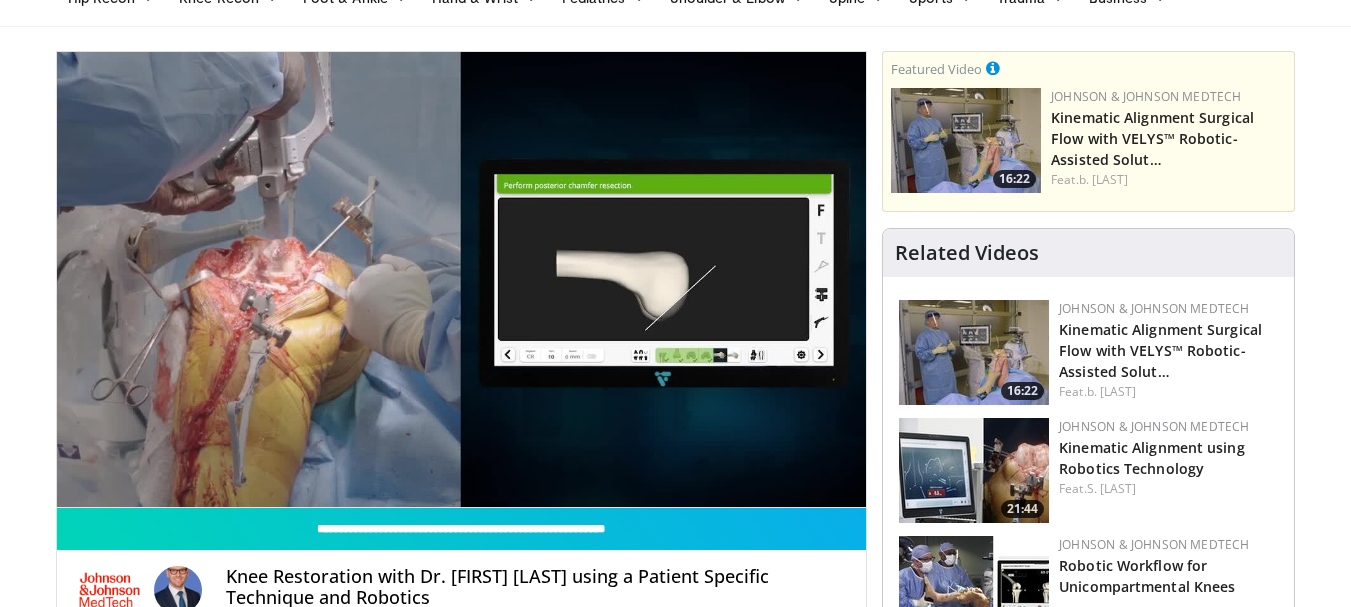 scroll, scrollTop: 0, scrollLeft: 0, axis: both 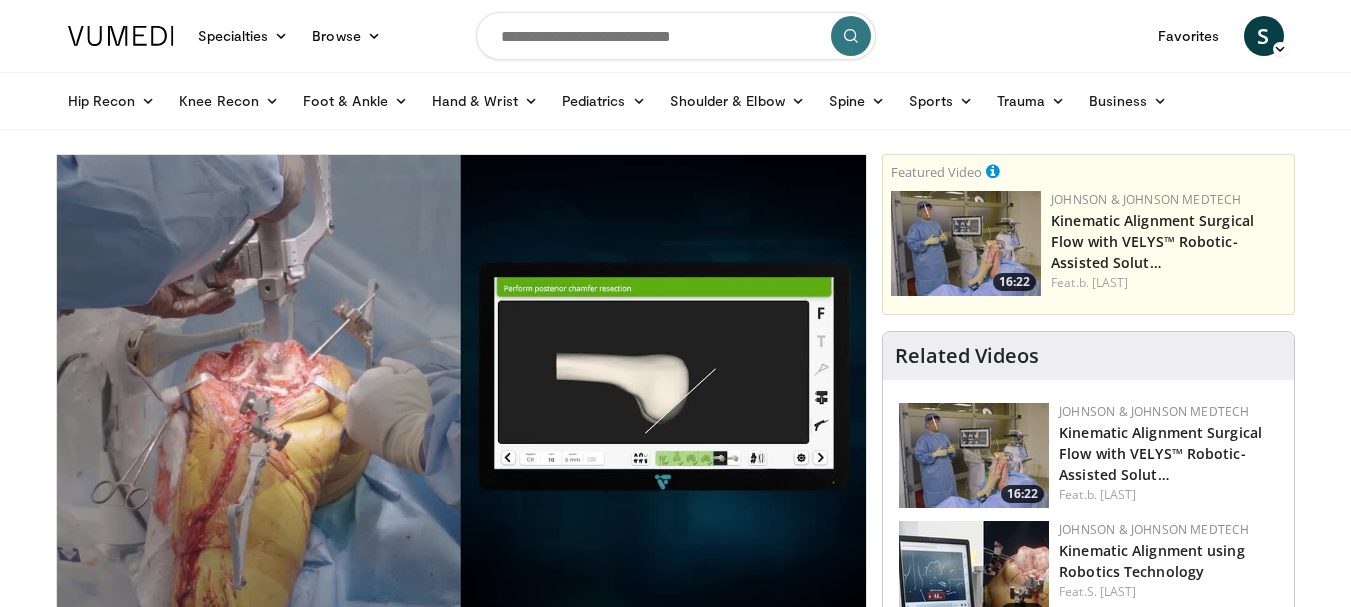 click at bounding box center (676, 36) 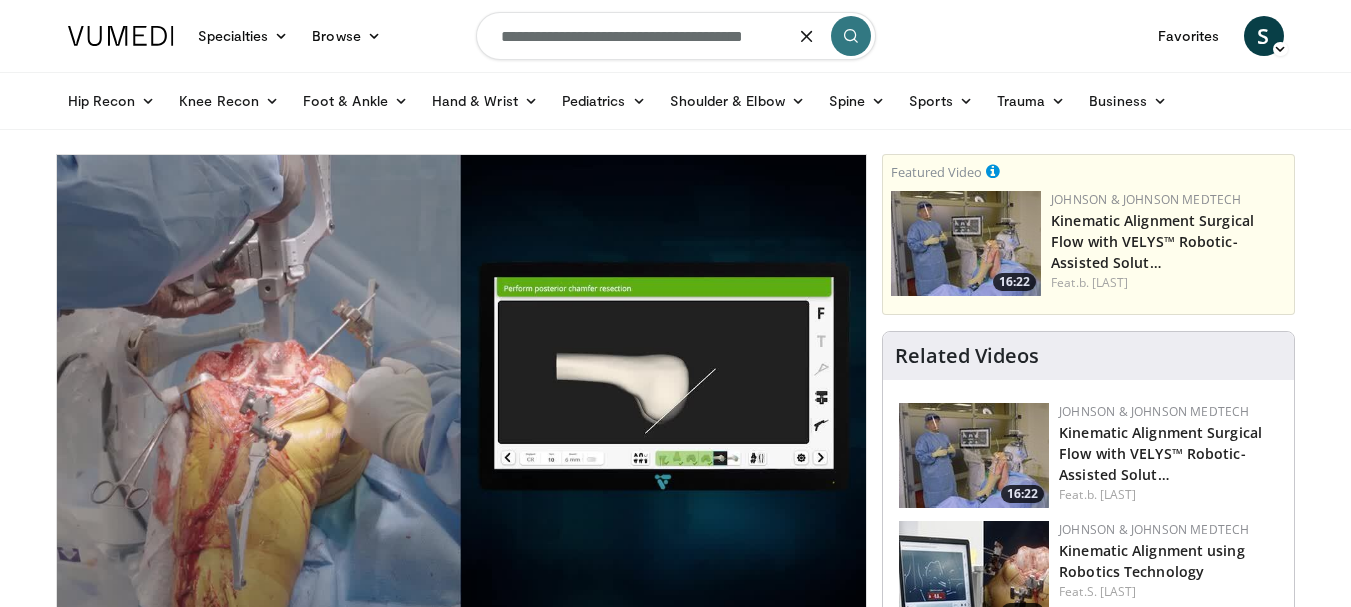 scroll, scrollTop: 0, scrollLeft: 54, axis: horizontal 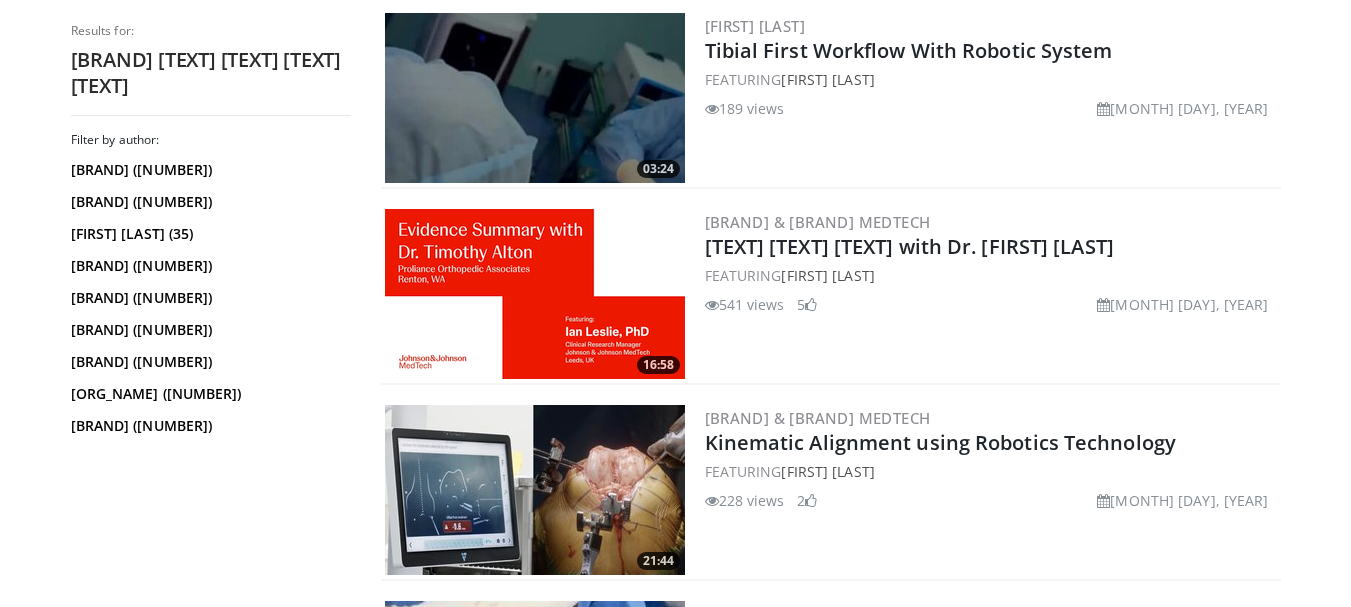 click at bounding box center (535, 294) 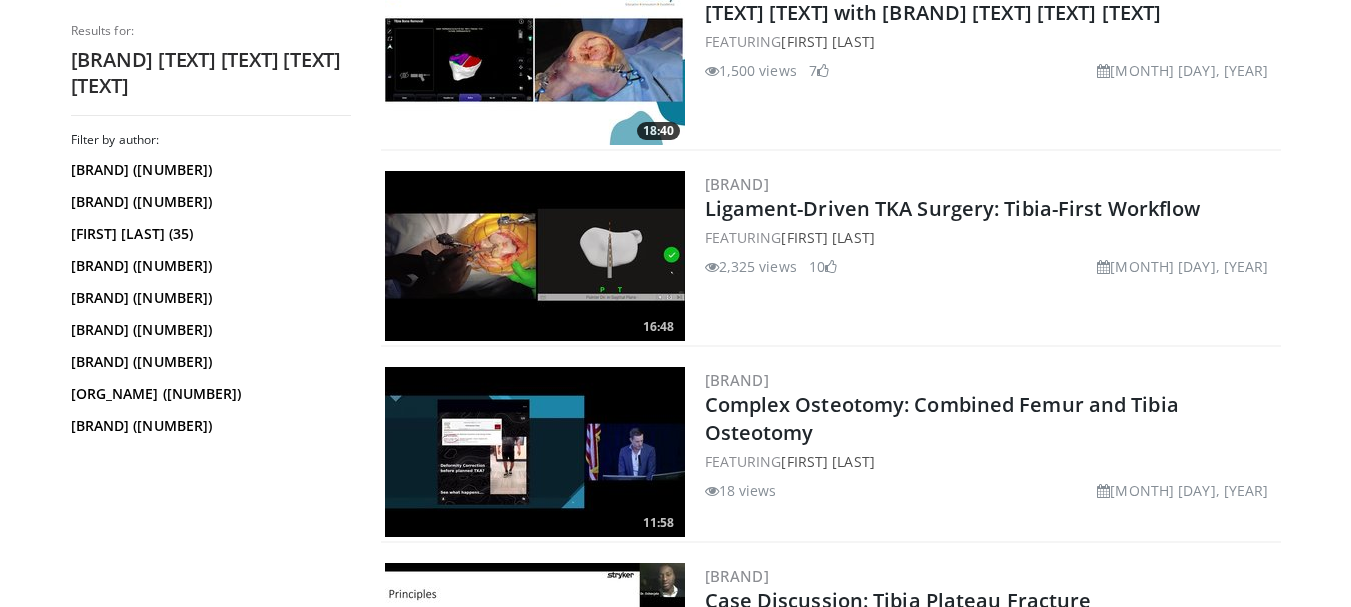 scroll, scrollTop: 4368, scrollLeft: 0, axis: vertical 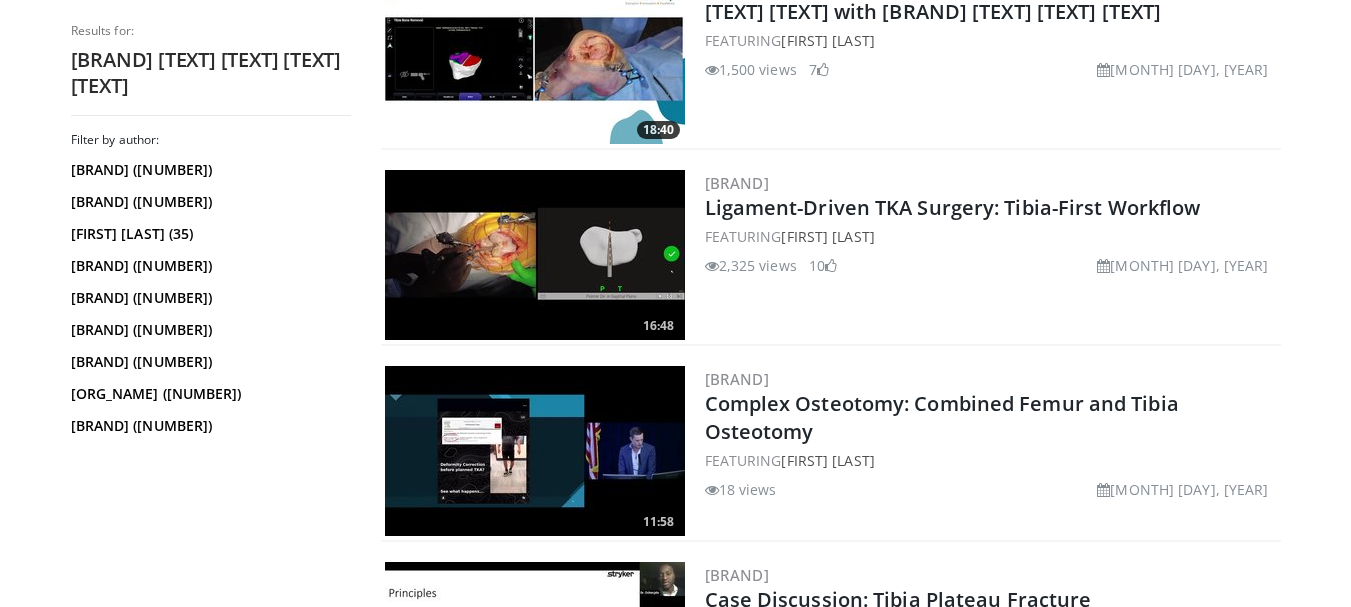 click at bounding box center (535, 255) 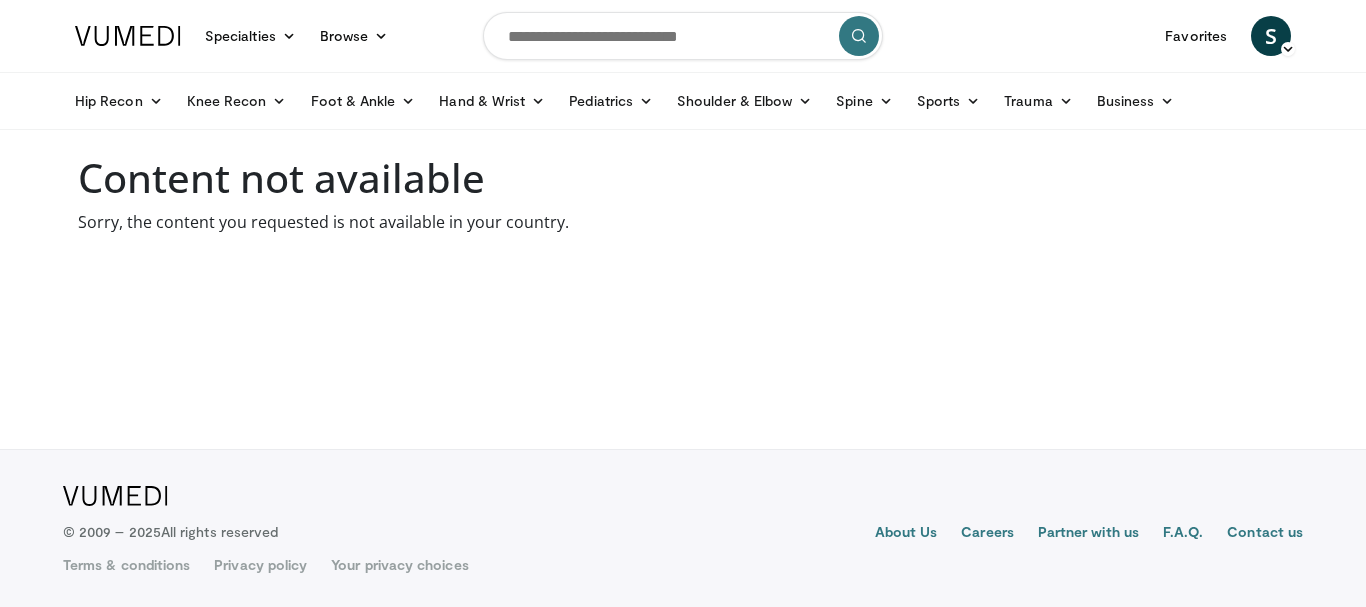 scroll, scrollTop: 0, scrollLeft: 0, axis: both 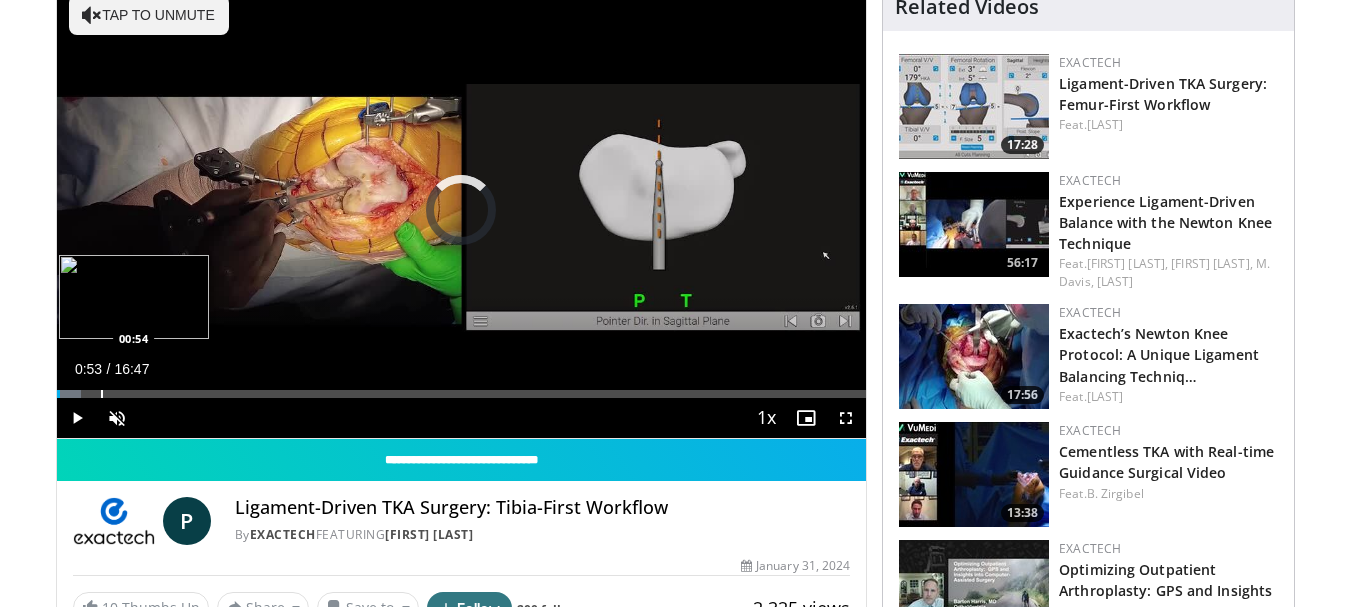 click at bounding box center (102, 394) 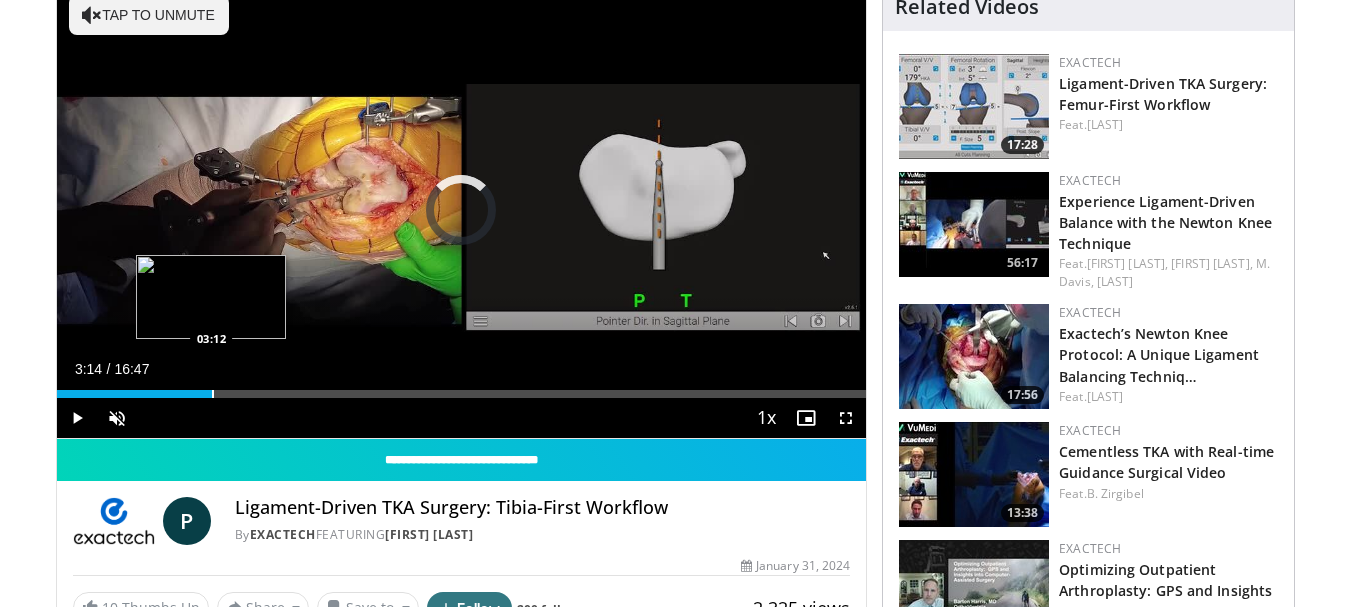 click at bounding box center (213, 394) 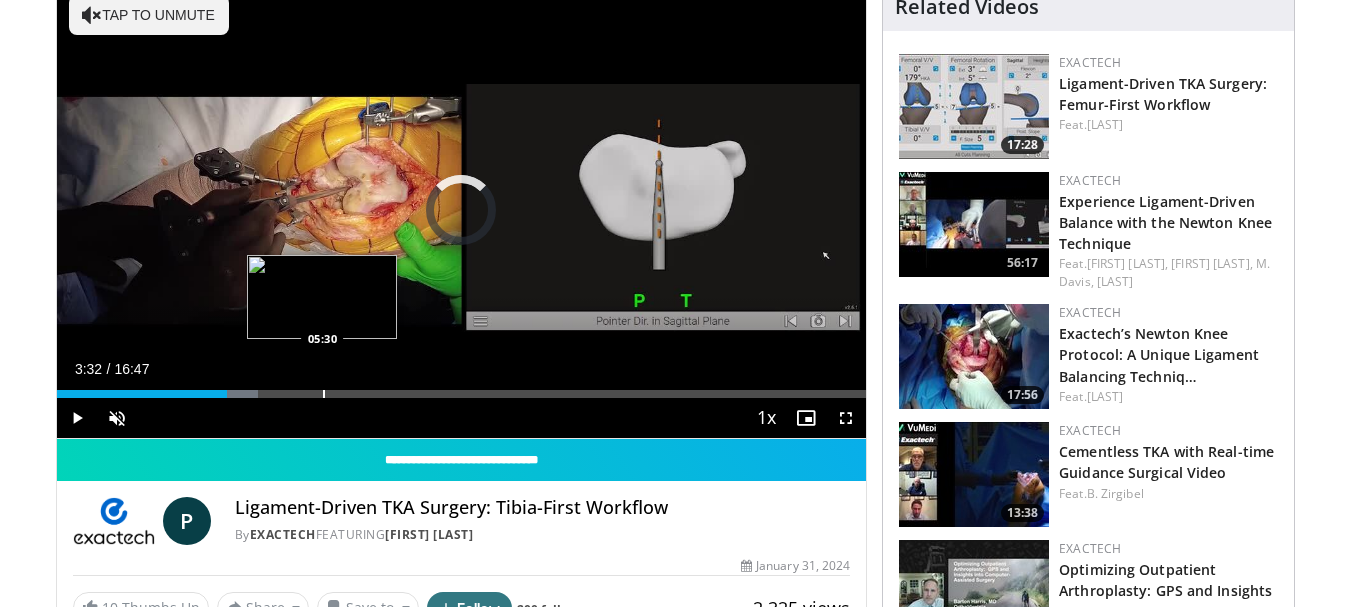 click at bounding box center [324, 394] 